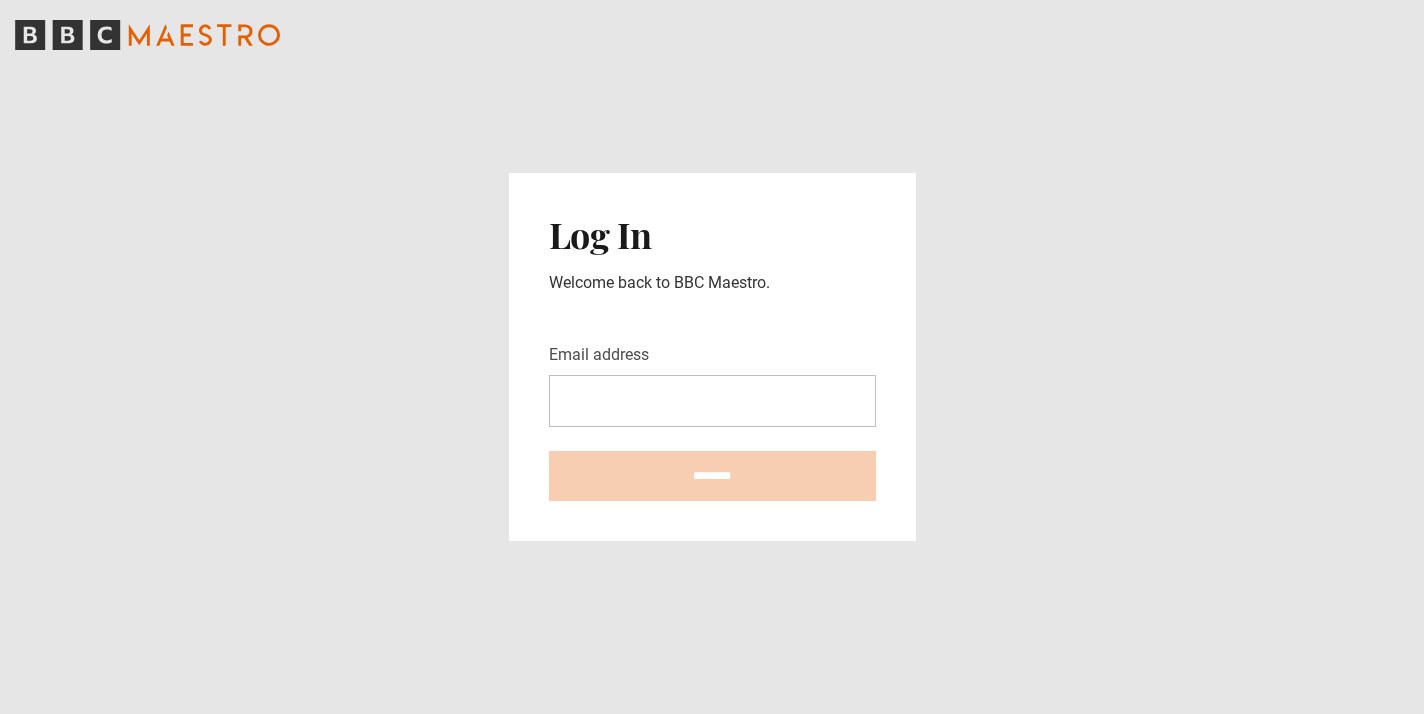 scroll, scrollTop: 0, scrollLeft: 0, axis: both 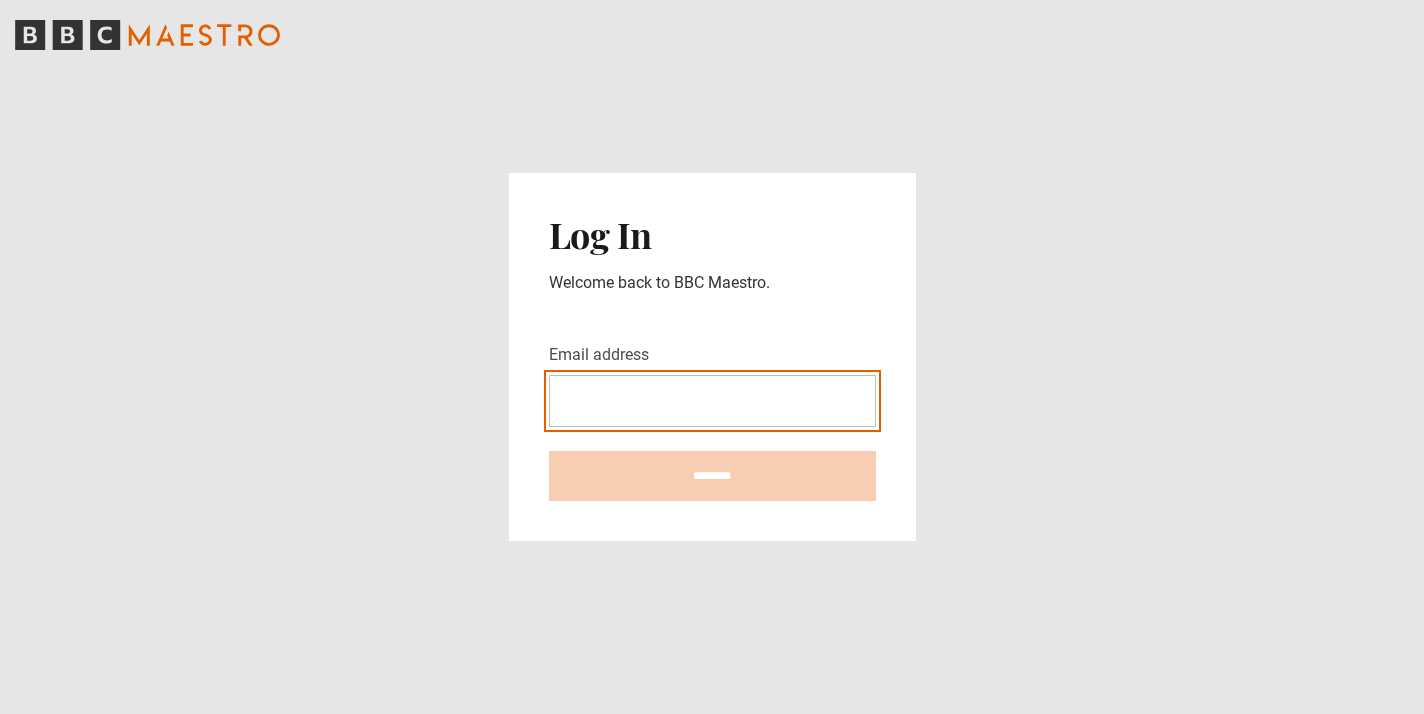 type on "**********" 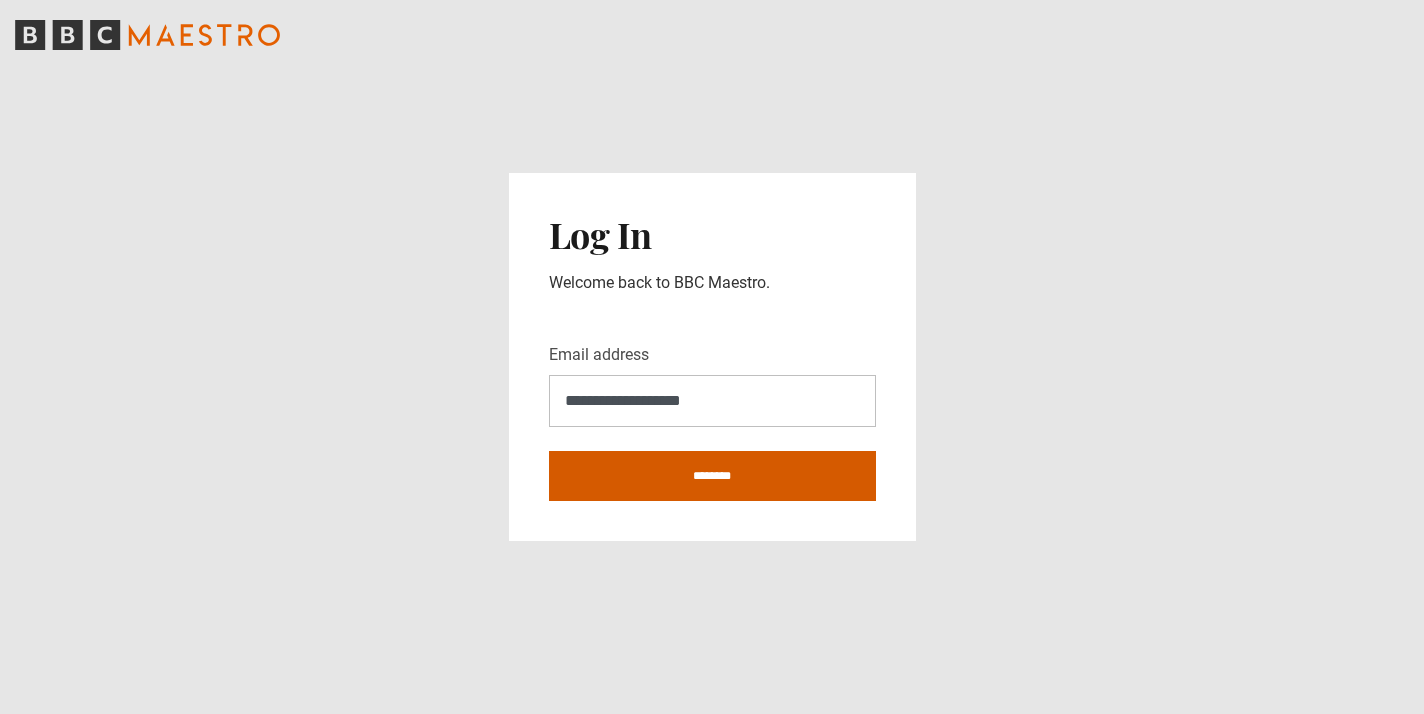 click on "********" at bounding box center (712, 476) 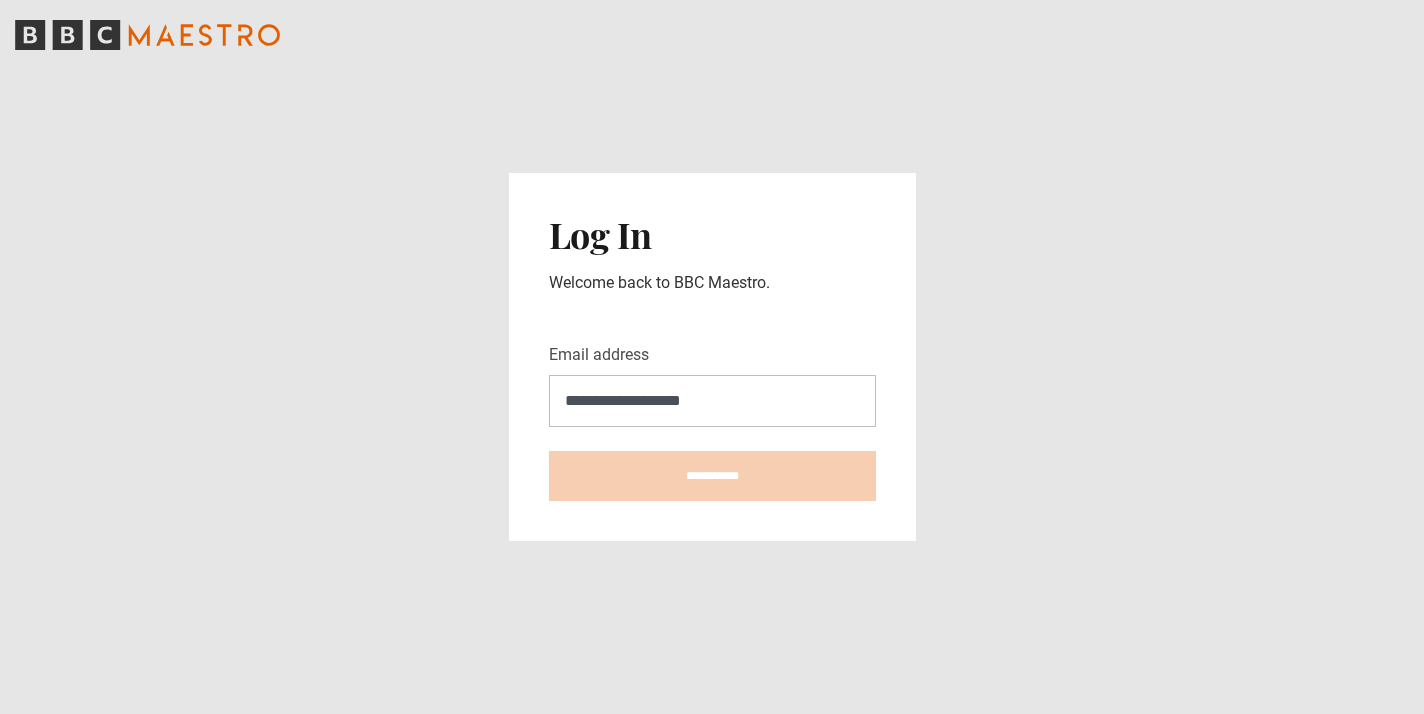 type on "**********" 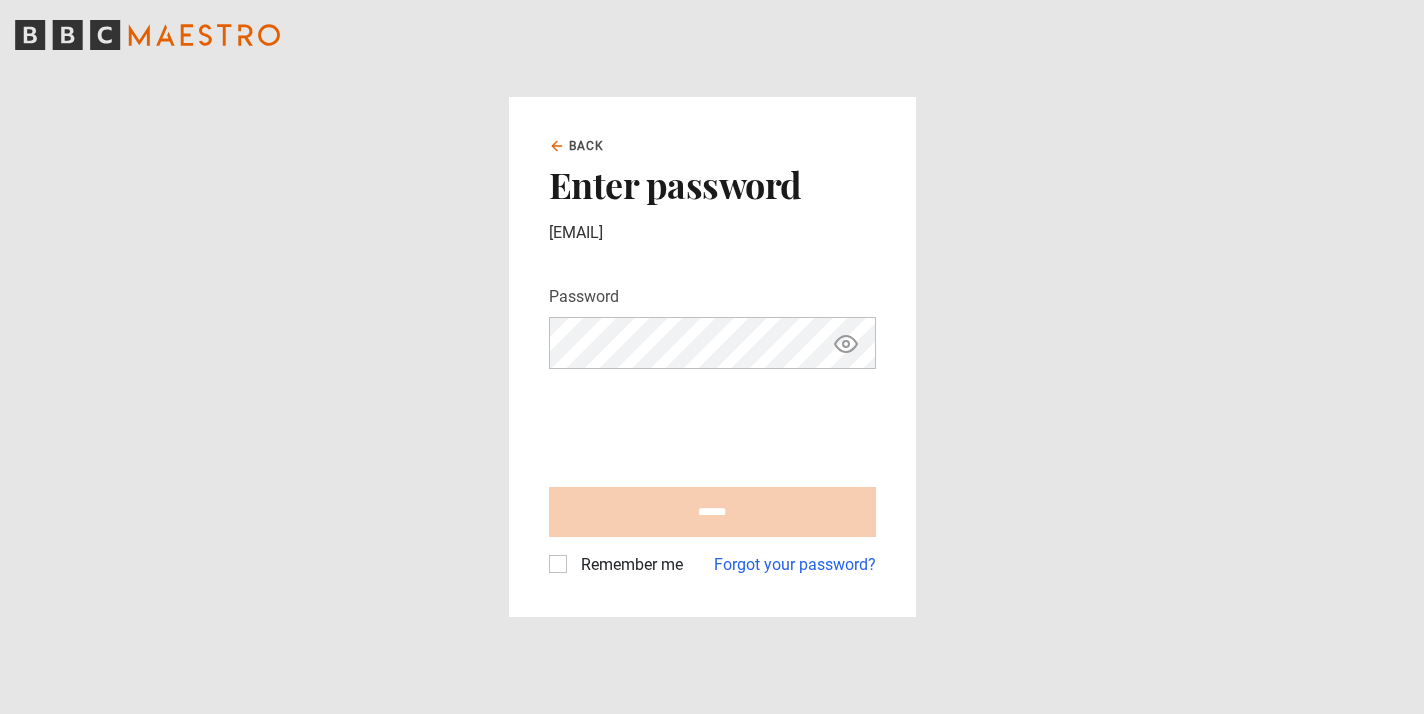 scroll, scrollTop: 0, scrollLeft: 0, axis: both 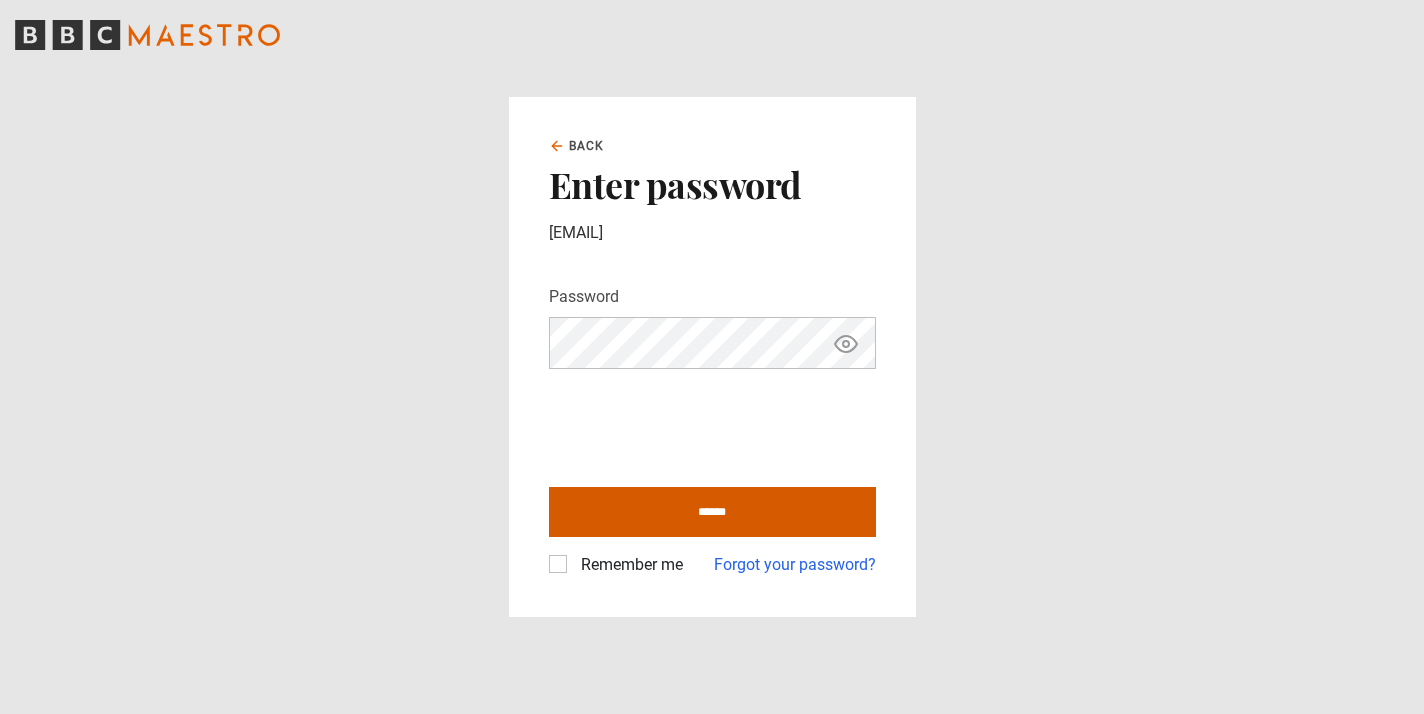 click on "******" at bounding box center [712, 512] 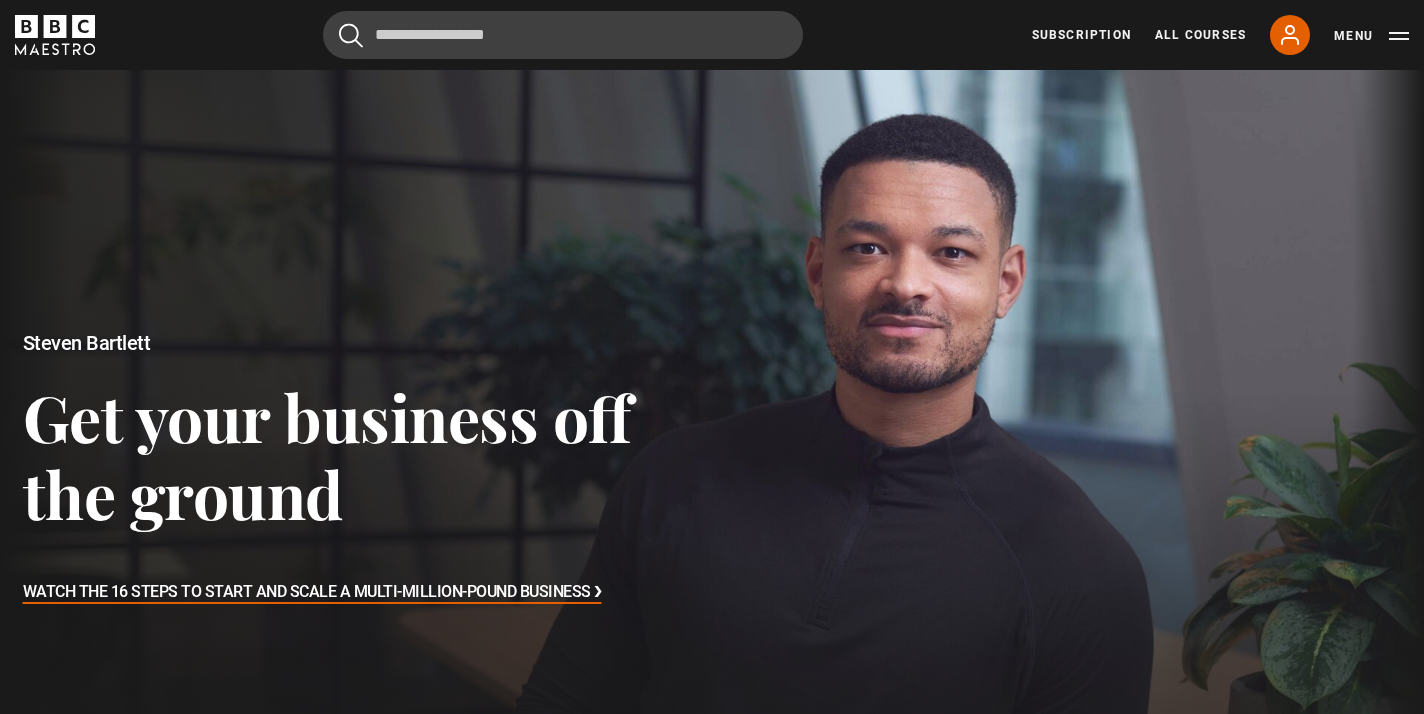 scroll, scrollTop: 0, scrollLeft: 0, axis: both 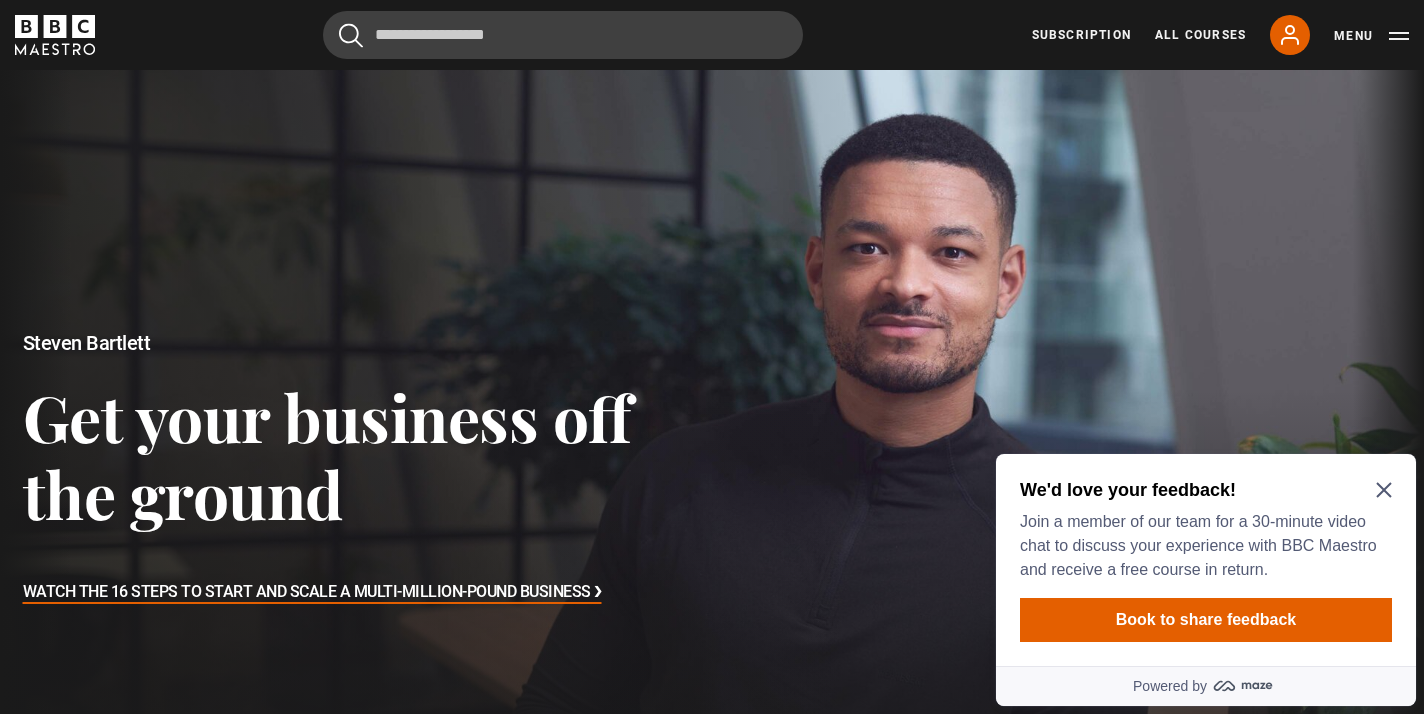 click 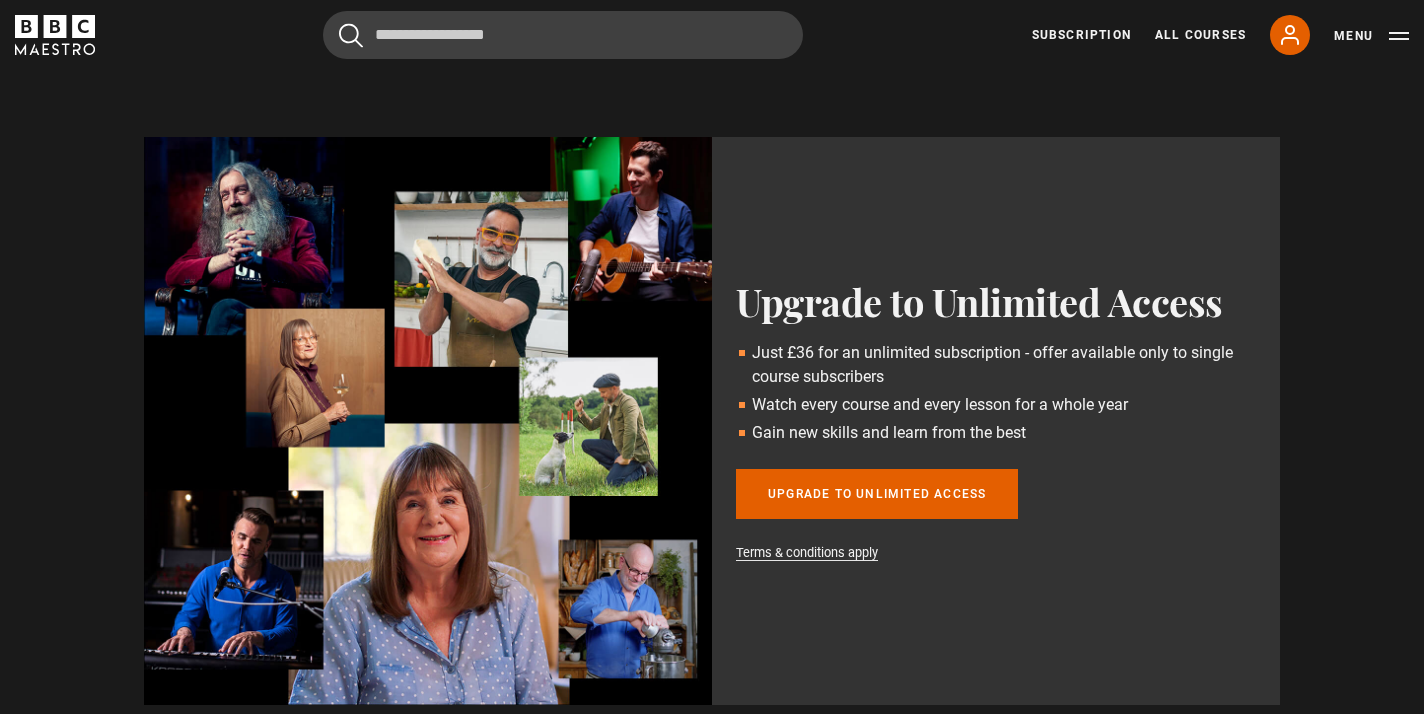 scroll, scrollTop: 1634, scrollLeft: 0, axis: vertical 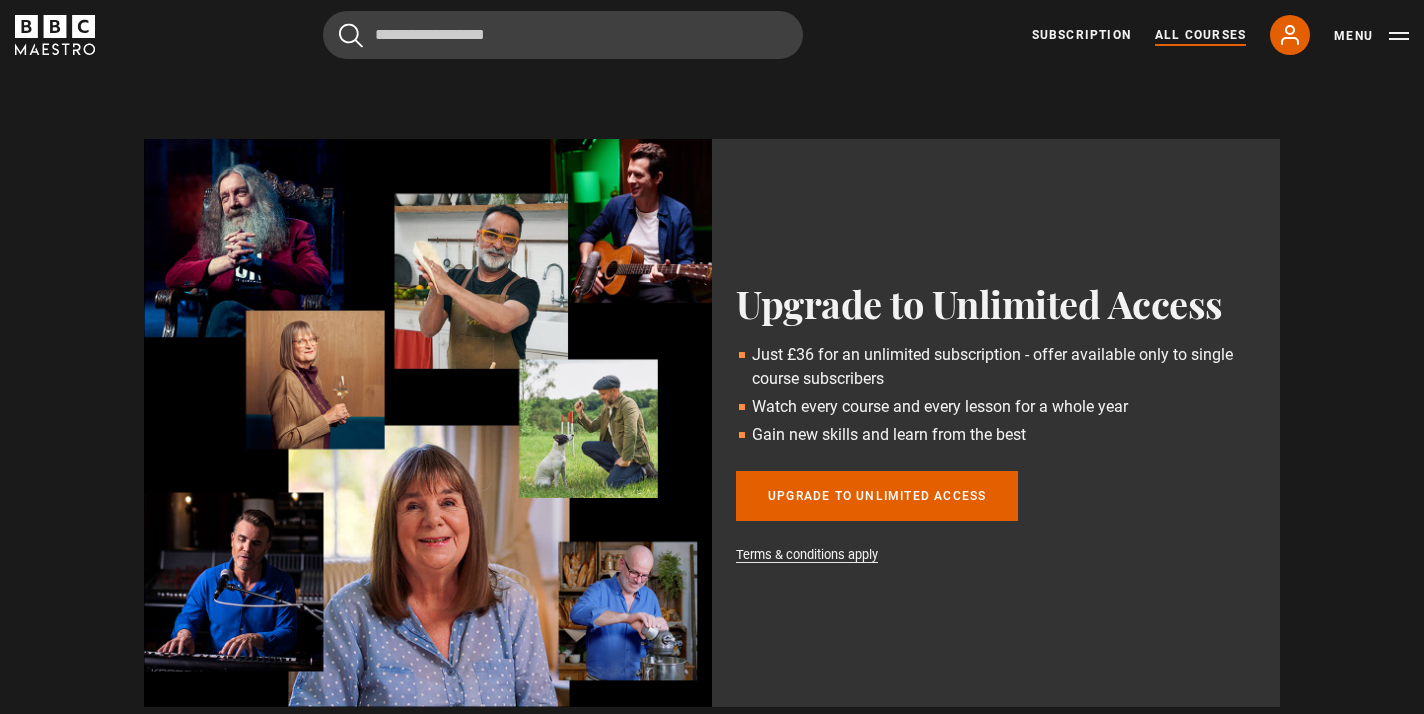 click on "All Courses" at bounding box center [1200, 35] 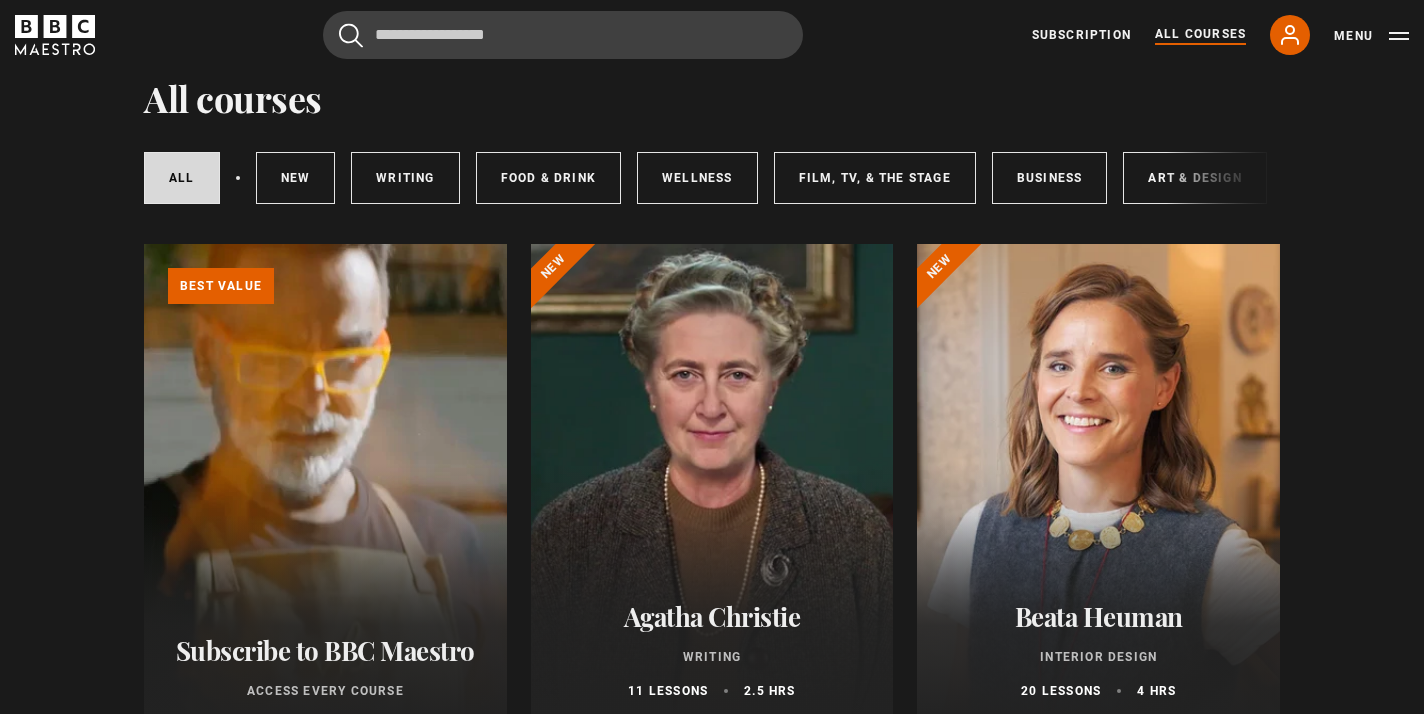 scroll, scrollTop: 163, scrollLeft: 0, axis: vertical 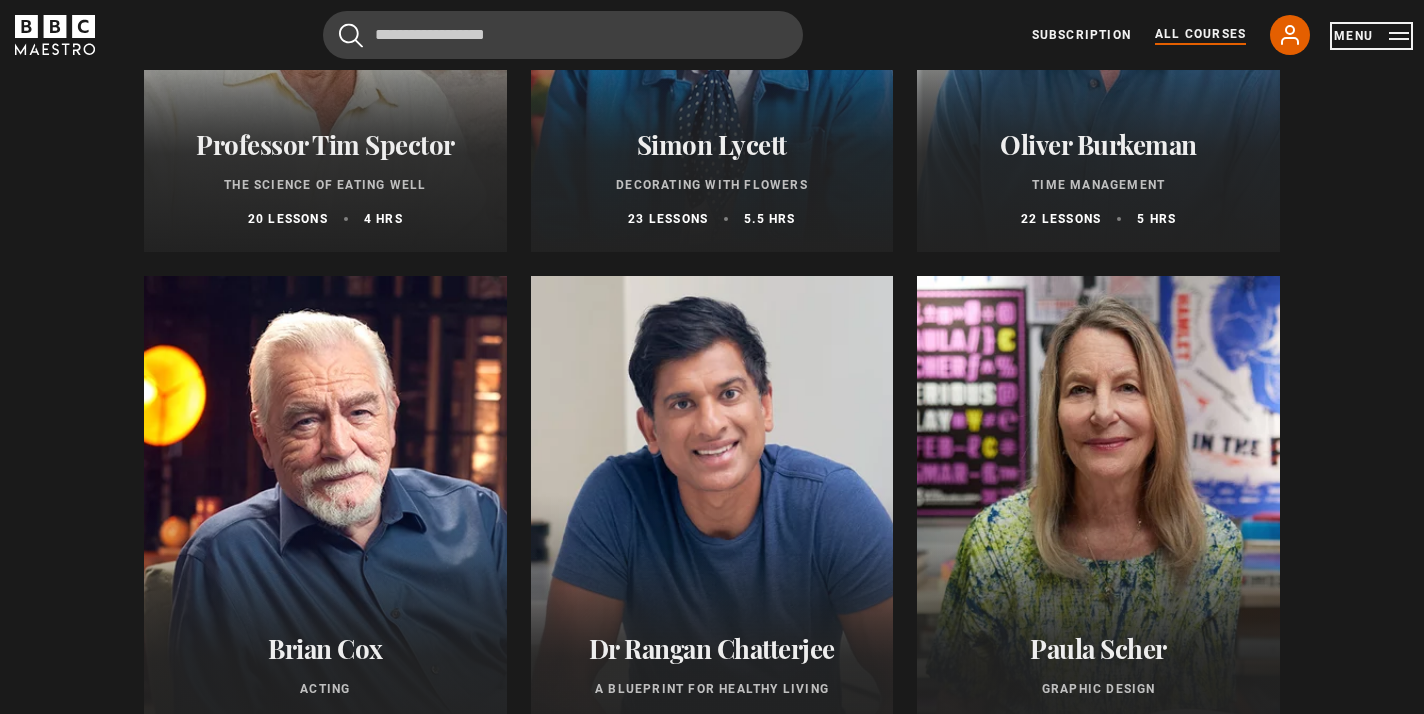 click on "Menu" at bounding box center [1371, 36] 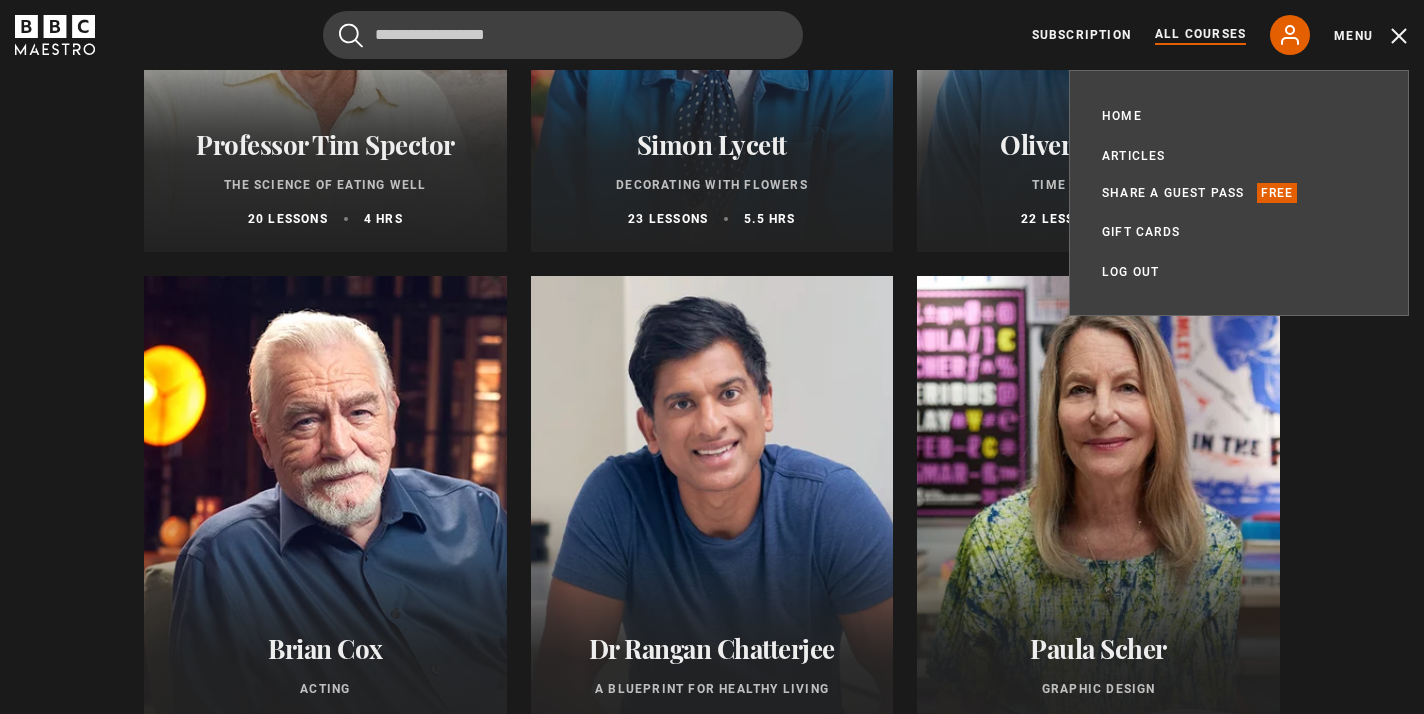 click on "All courses
All courses
New courses
Writing
Food & Drink
Wellness
Film, TV, & The Stage
Business
Art & Design
Music
Home & Lifestyle
Learn more   about BBC Maestro
Video Player is loading. Play Video Play Unmute Current Time  0:13 / Duration  0:15 Loaded :  100.00% 0:13 Stream Type  LIVE Seek to live, currently behind live LIVE Remaining Time  - 0:02   1x Playback Rate Chapters Chapters" at bounding box center (712, 1464) 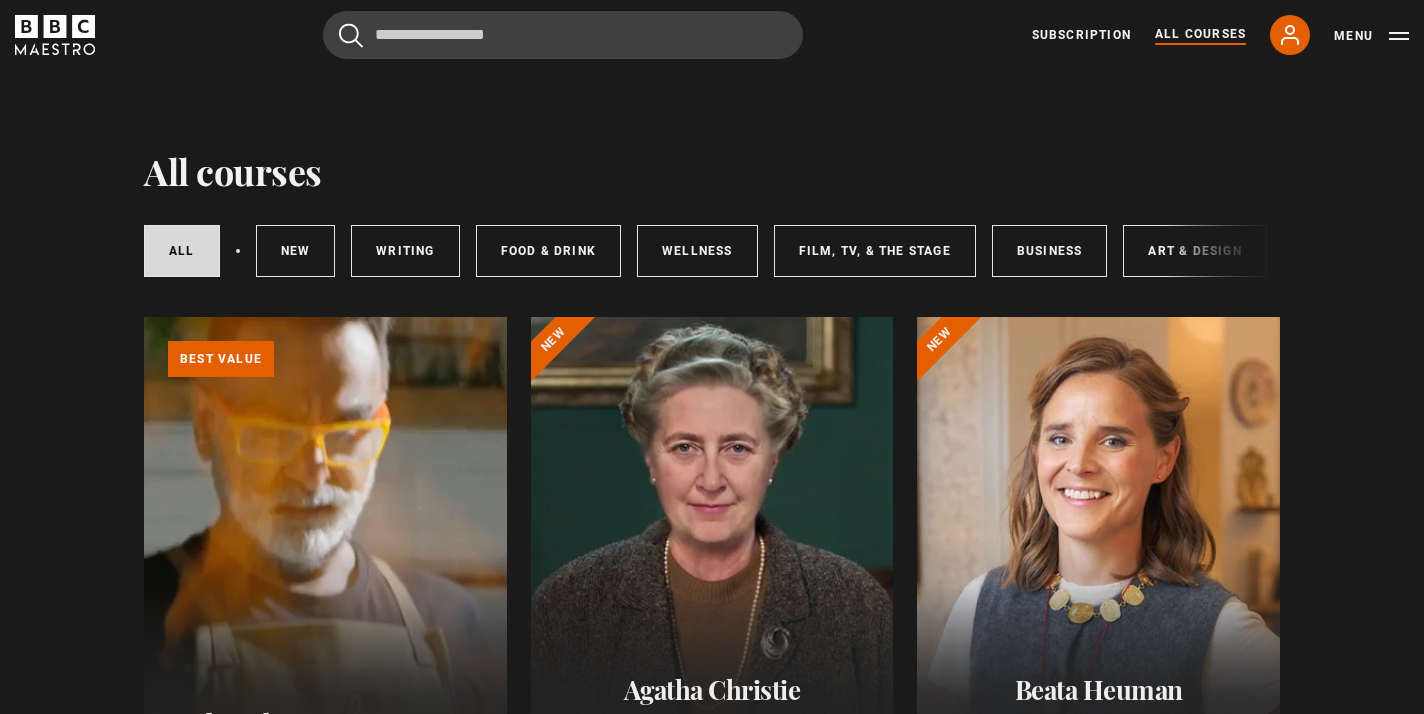 scroll, scrollTop: 0, scrollLeft: 0, axis: both 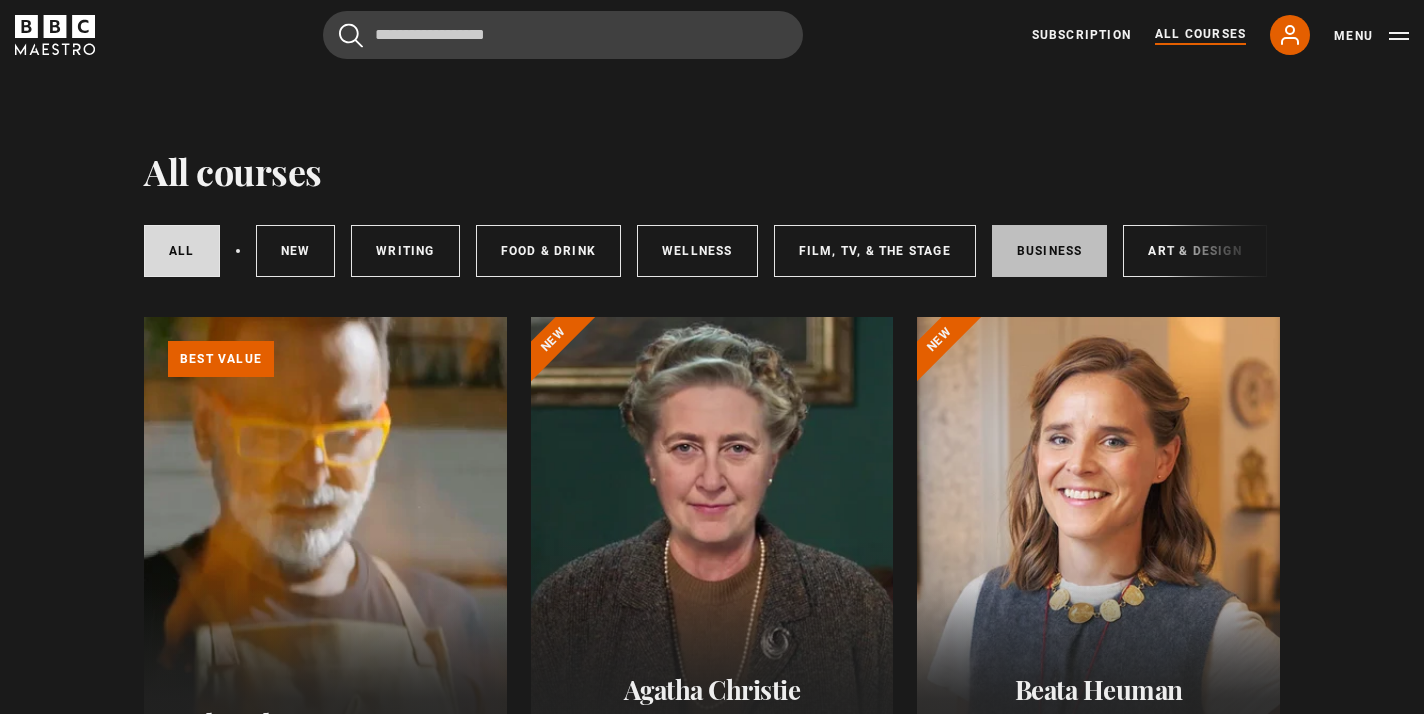 click on "Business" at bounding box center (1050, 251) 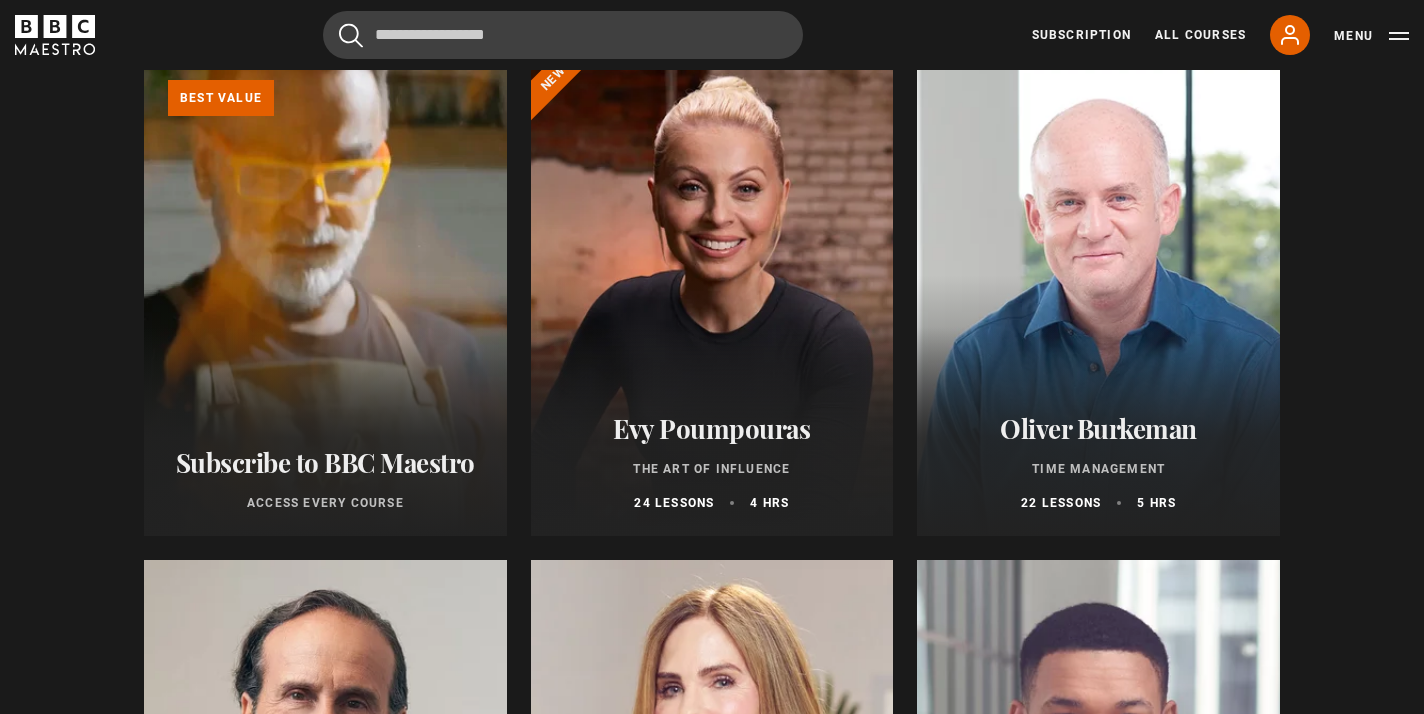 scroll, scrollTop: 274, scrollLeft: 0, axis: vertical 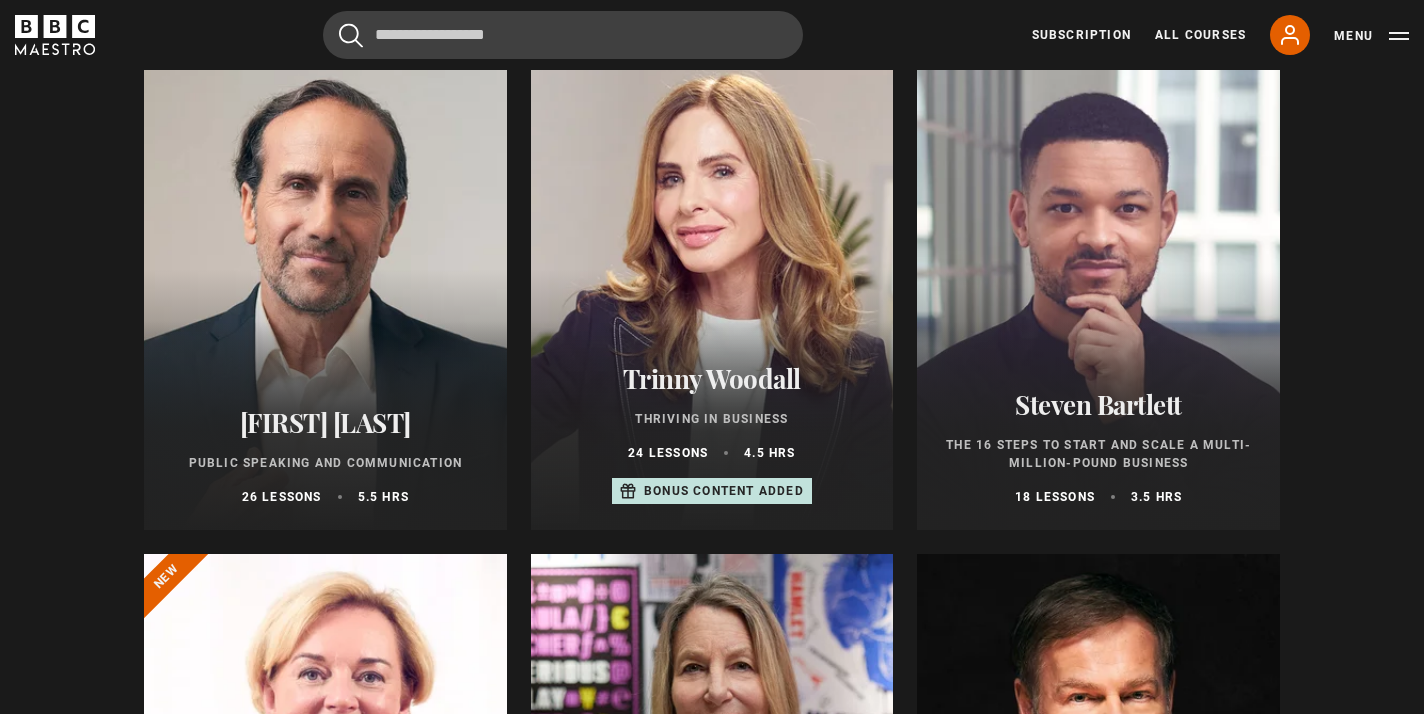 click on "Steven Bartlett
The 16 Steps to Start and Scale a Multi-Million-Pound Business
18 lessons
3.5 hrs" at bounding box center (1098, 447) 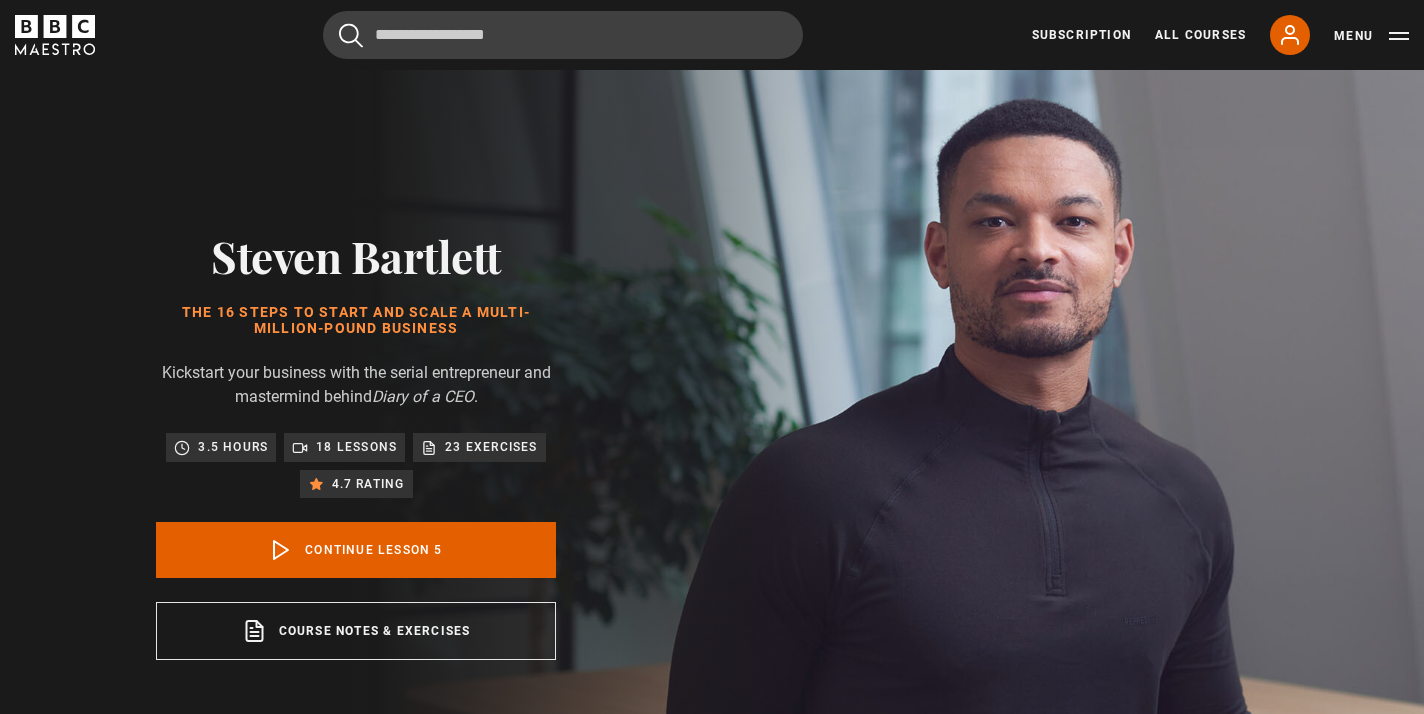 click on "70 page PDF
(opens in new tab)" at bounding box center [1124, 1007] 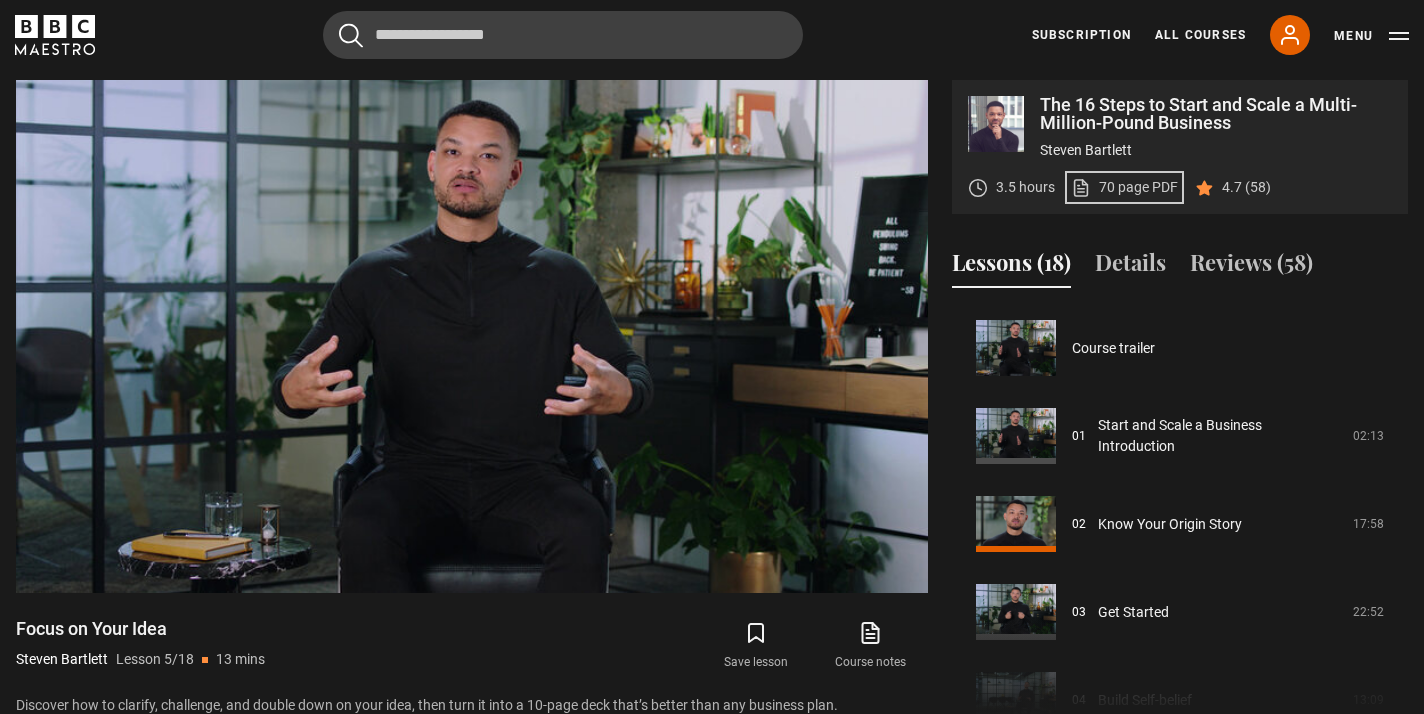 scroll, scrollTop: 820, scrollLeft: 0, axis: vertical 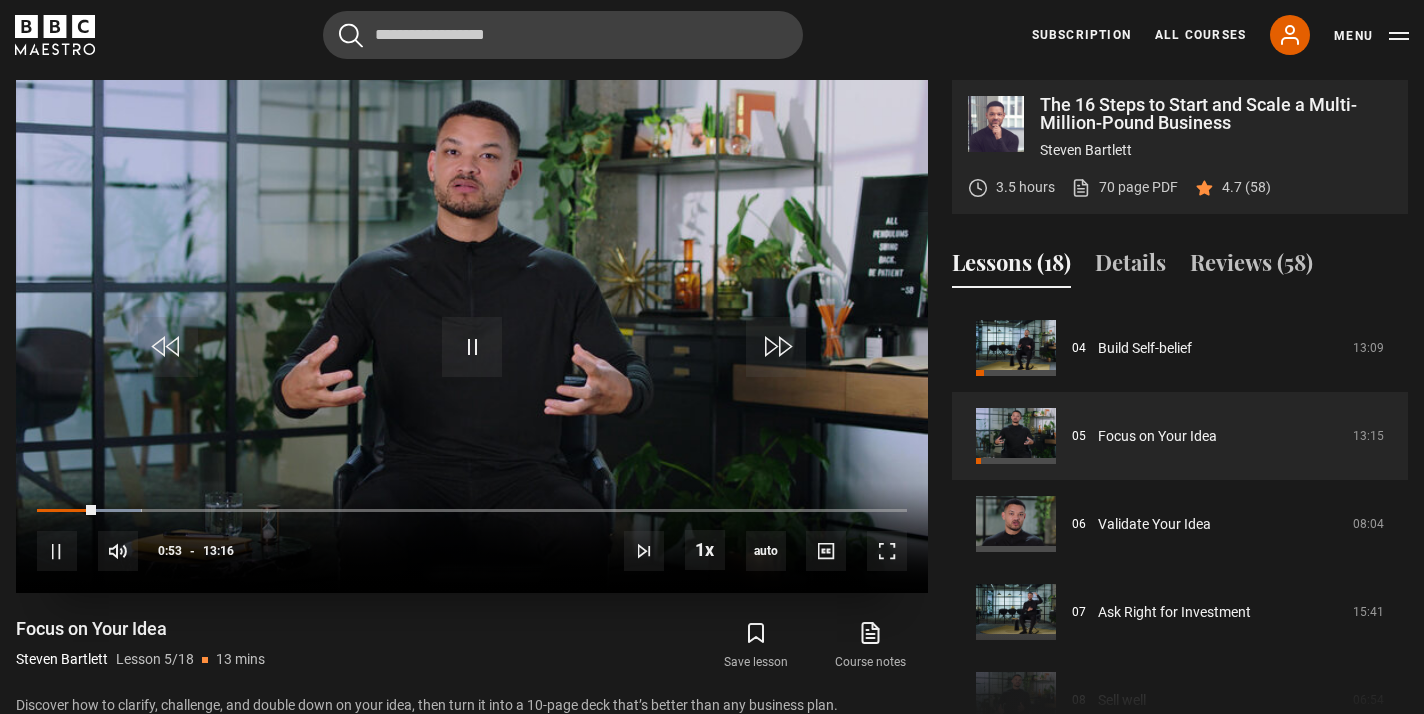 click at bounding box center (472, 336) 